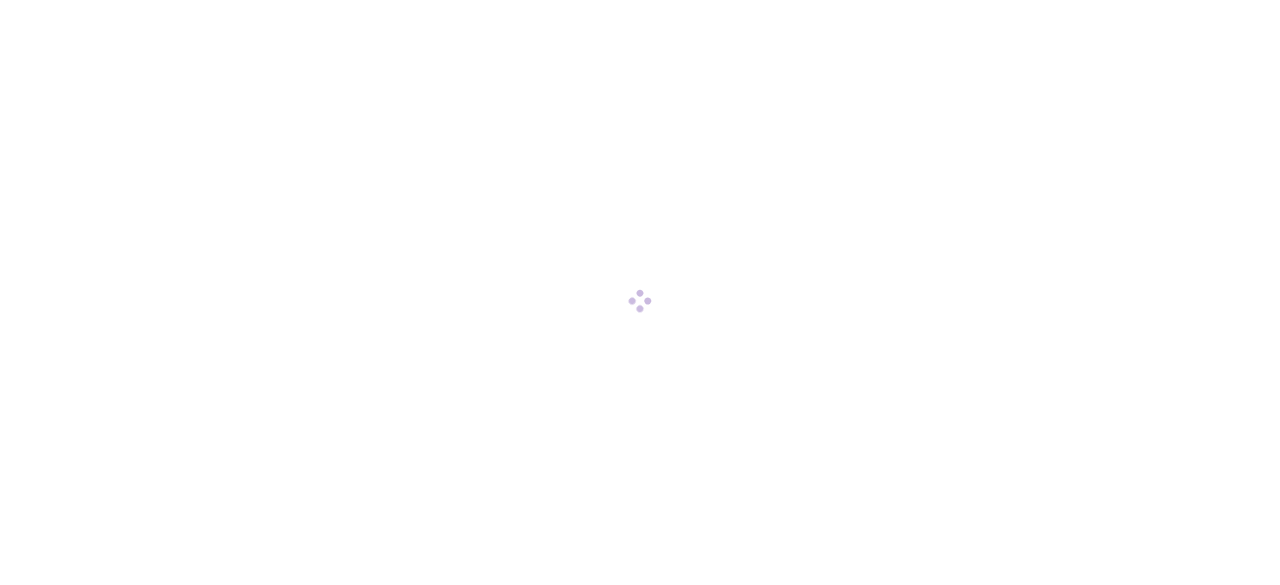 scroll, scrollTop: 0, scrollLeft: 0, axis: both 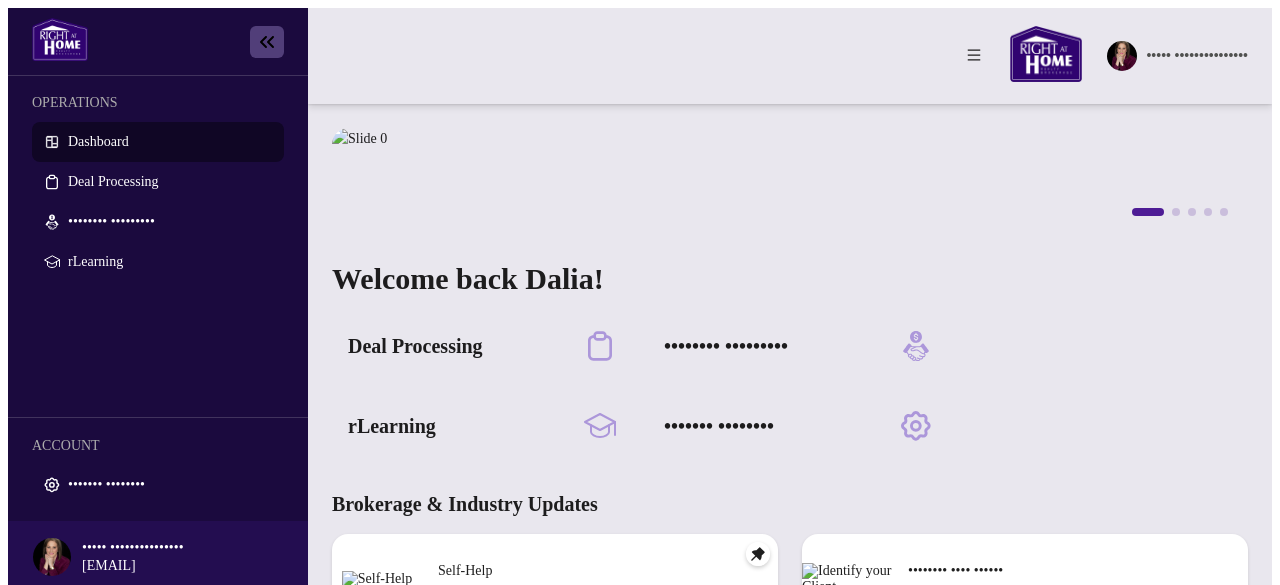 click on "Dashboard" at bounding box center (98, 141) 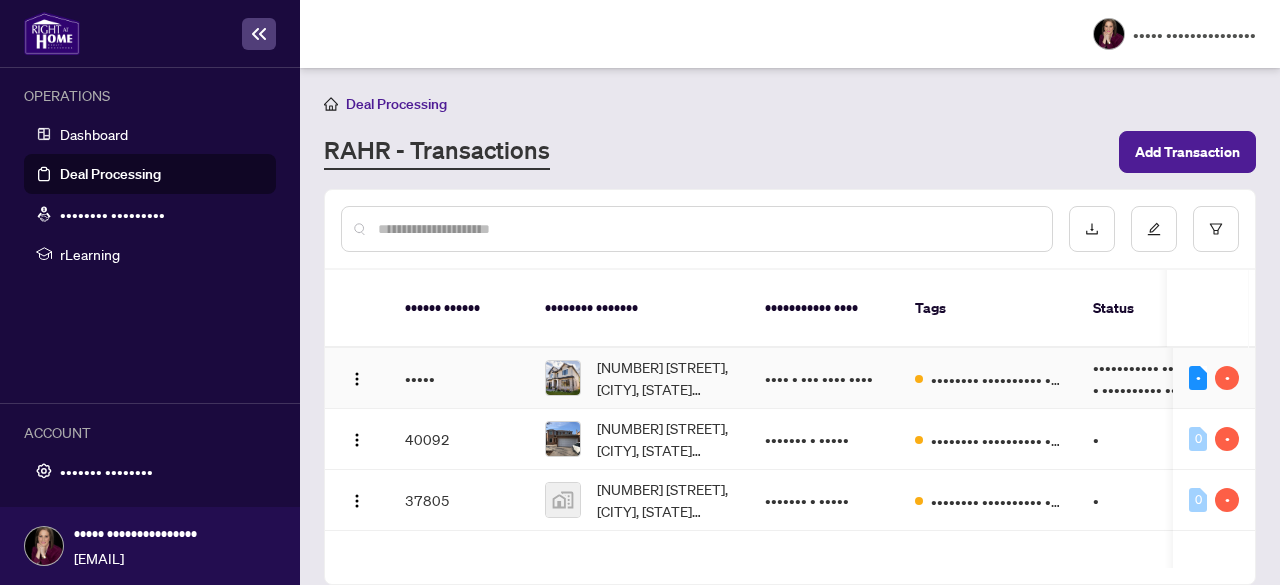 click on "• •" at bounding box center (1214, 378) 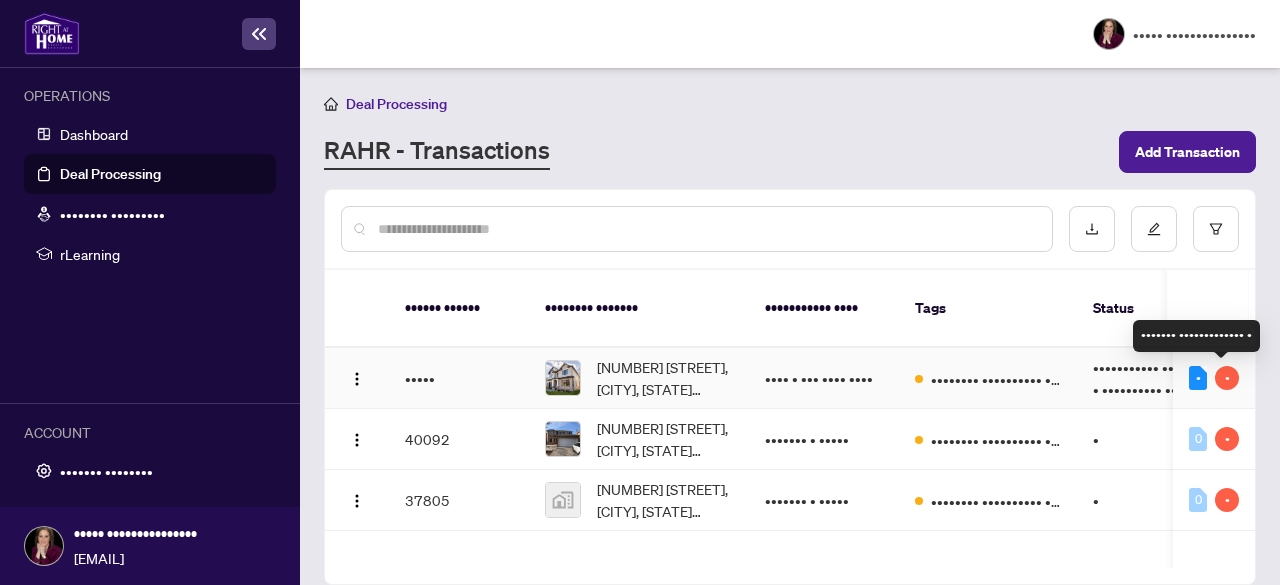 click on "•" at bounding box center (1227, 378) 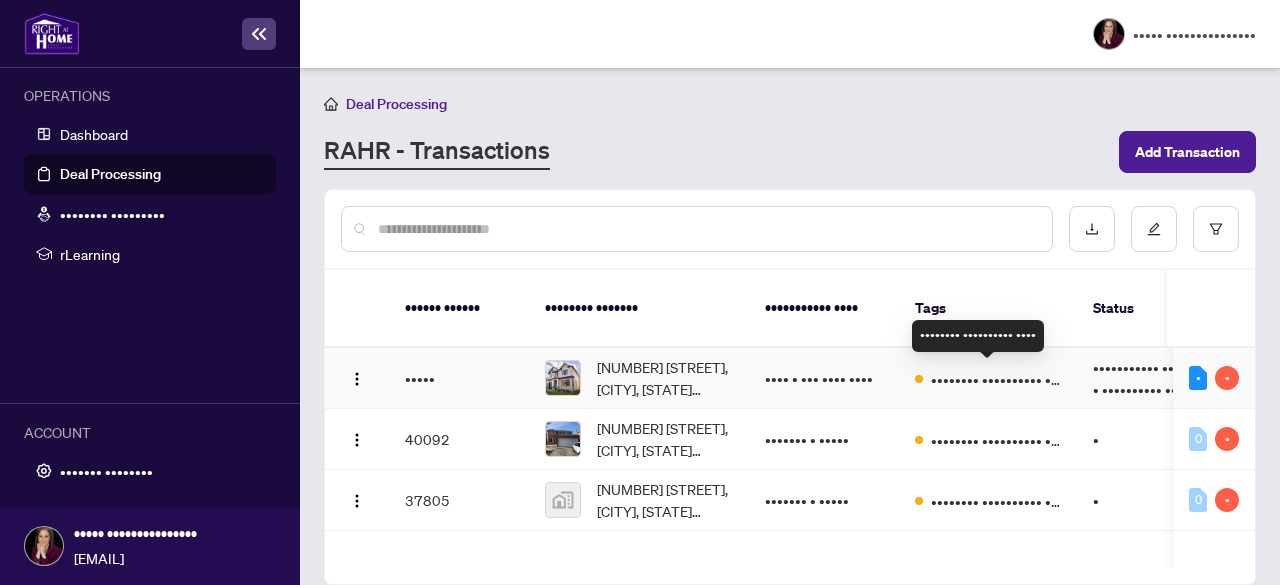 click on "•••••••• •••••••••• ••••" at bounding box center (996, 379) 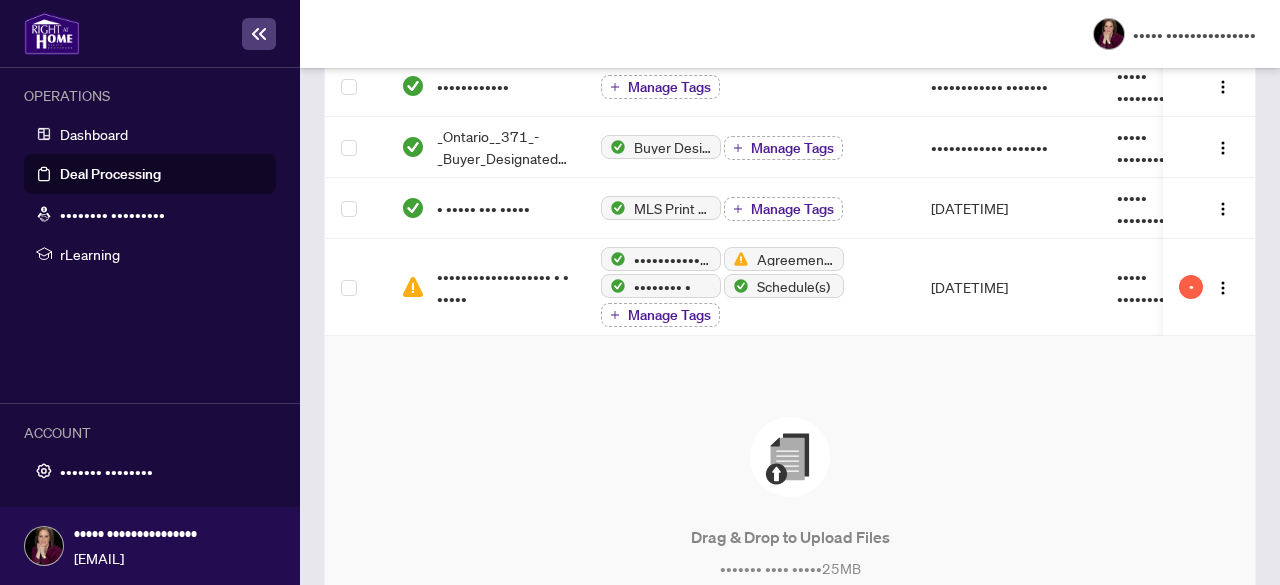 scroll, scrollTop: 900, scrollLeft: 0, axis: vertical 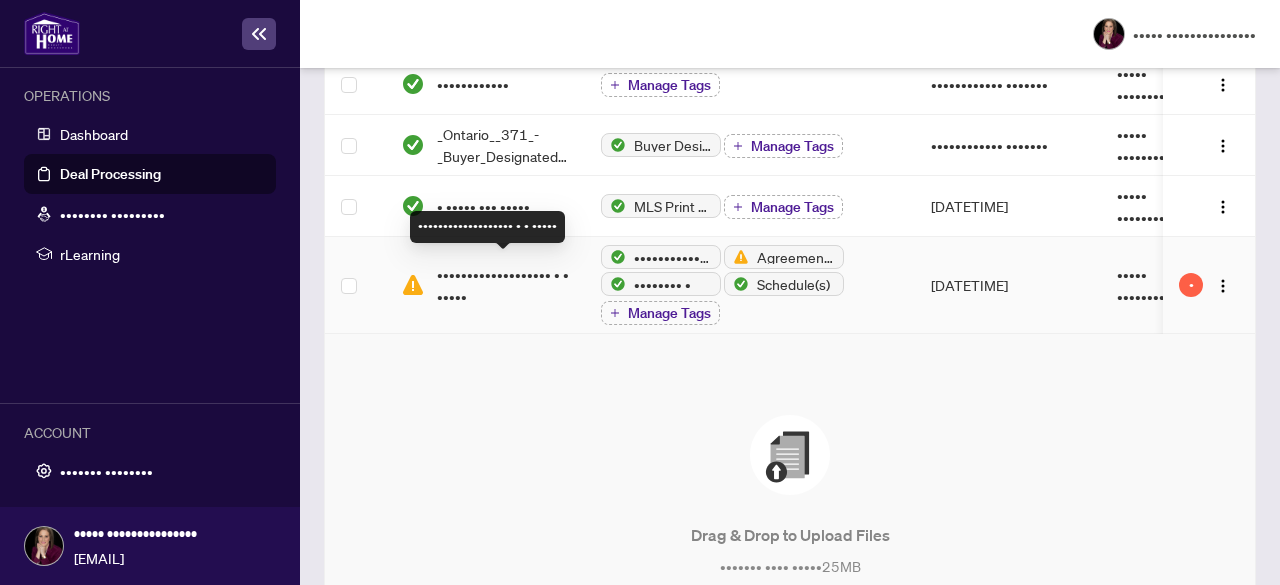 click on "••••••••••••••••••• • • •••••" at bounding box center (503, 285) 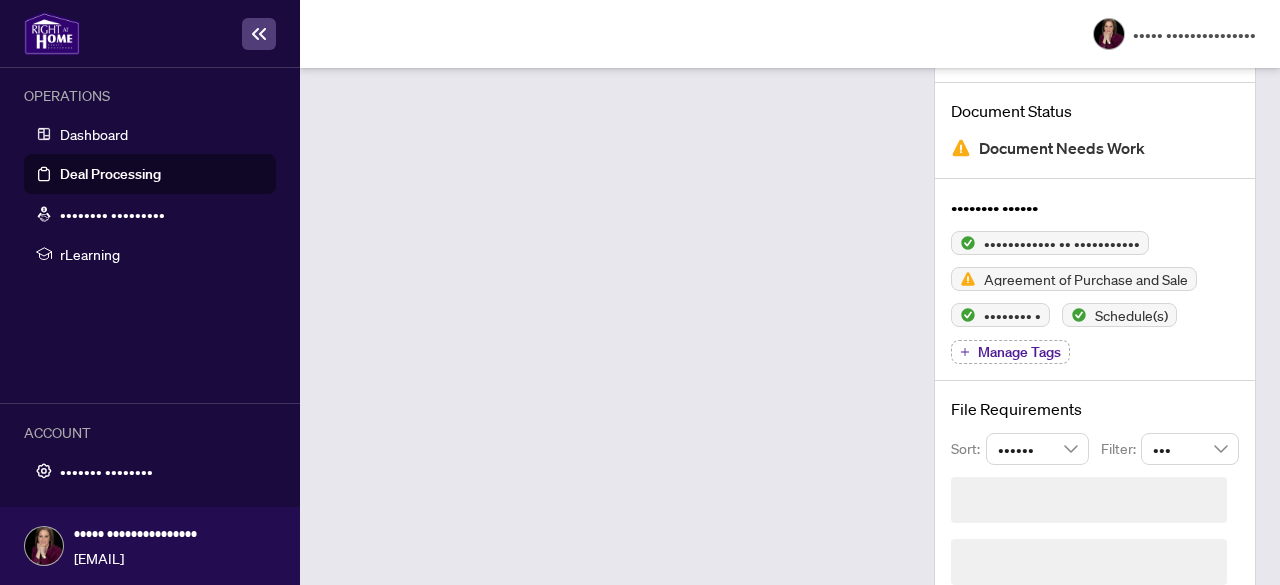 scroll, scrollTop: 162, scrollLeft: 0, axis: vertical 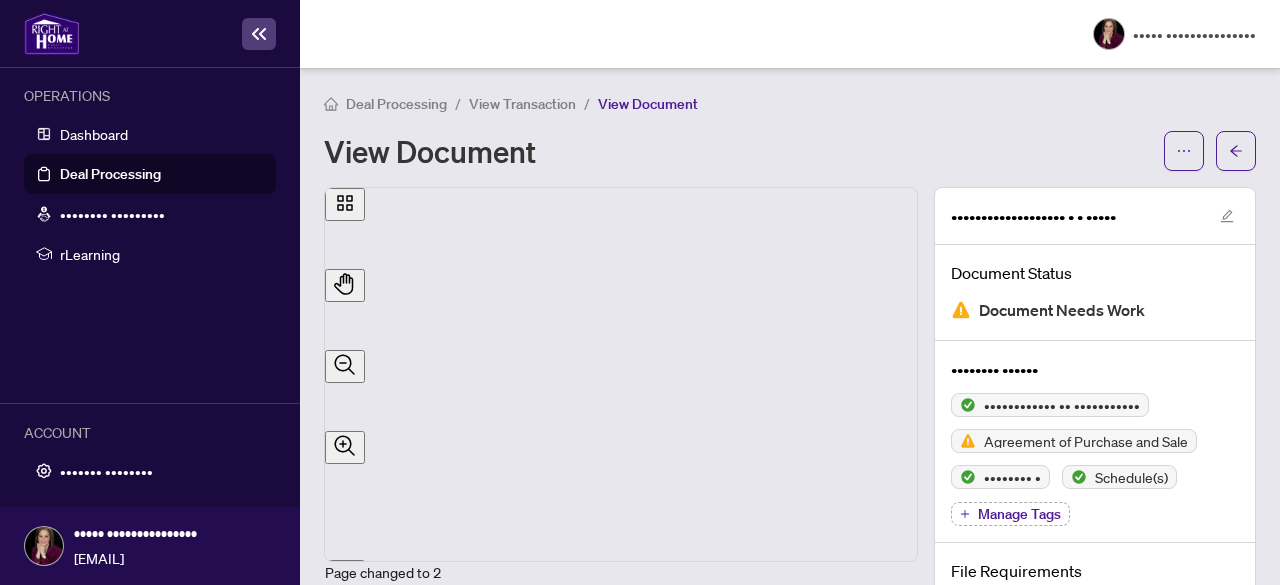 click on "Dashboard" at bounding box center [94, 134] 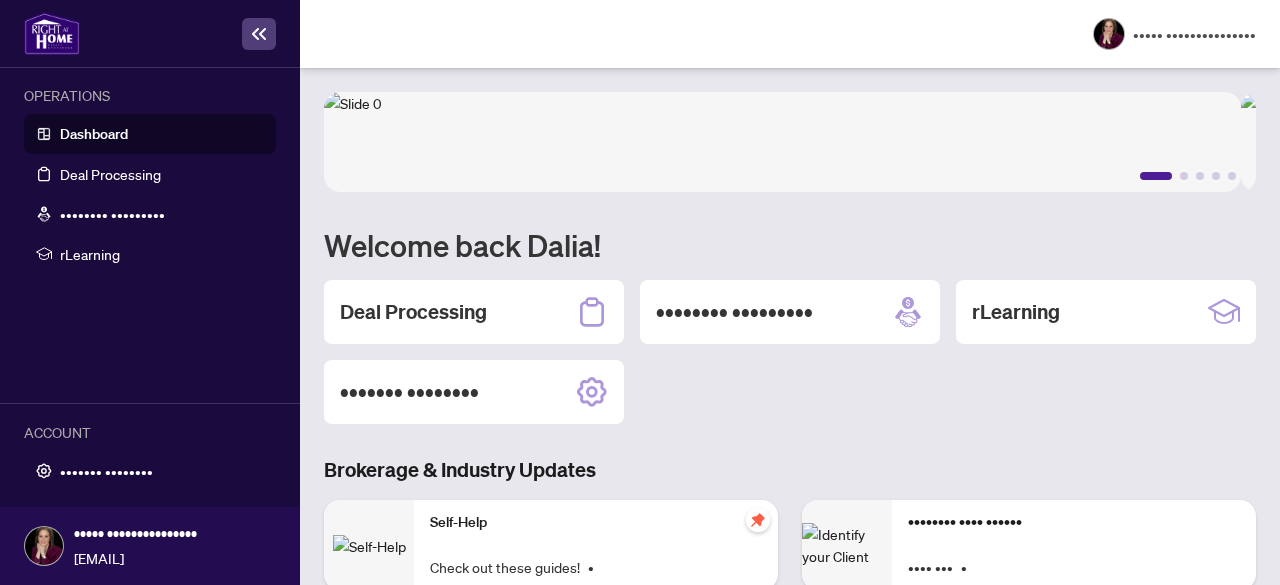 click on "Deal Processing" at bounding box center (474, 312) 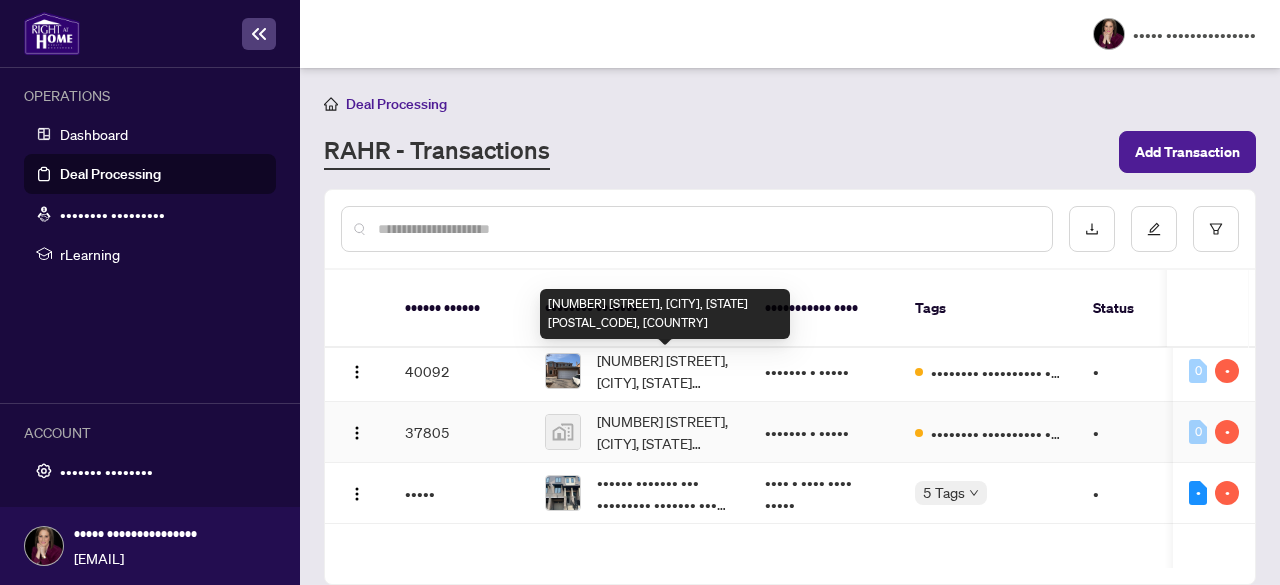 scroll, scrollTop: 100, scrollLeft: 0, axis: vertical 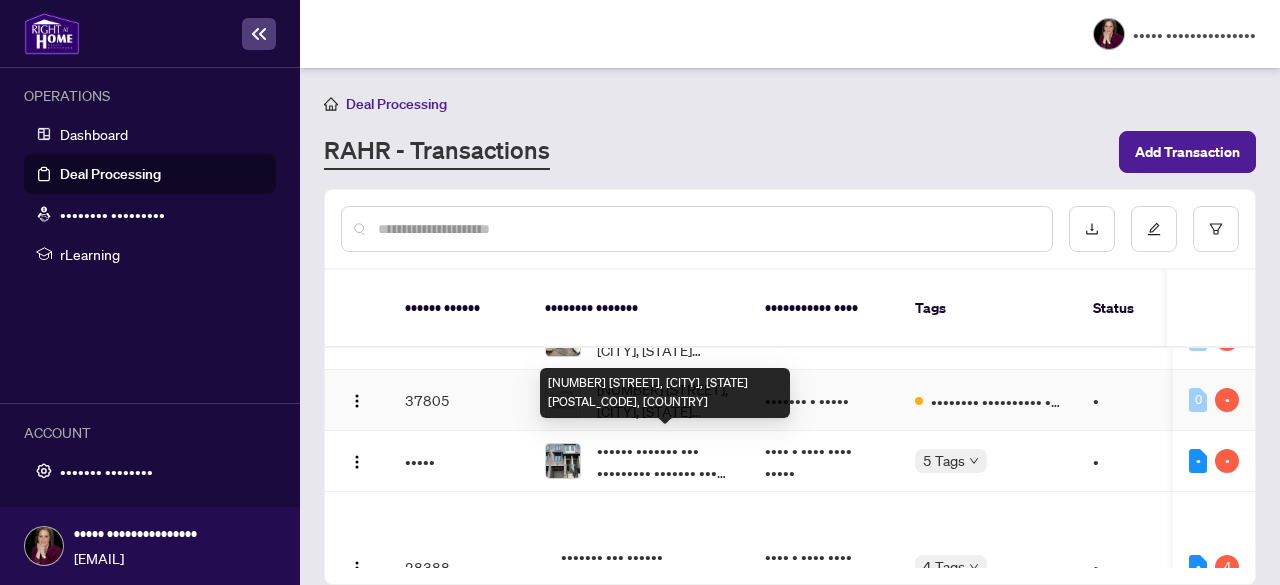 click on "[NUMBER] [STREET], [CITY], [STATE] [POSTAL_CODE], [COUNTRY]" at bounding box center (665, 400) 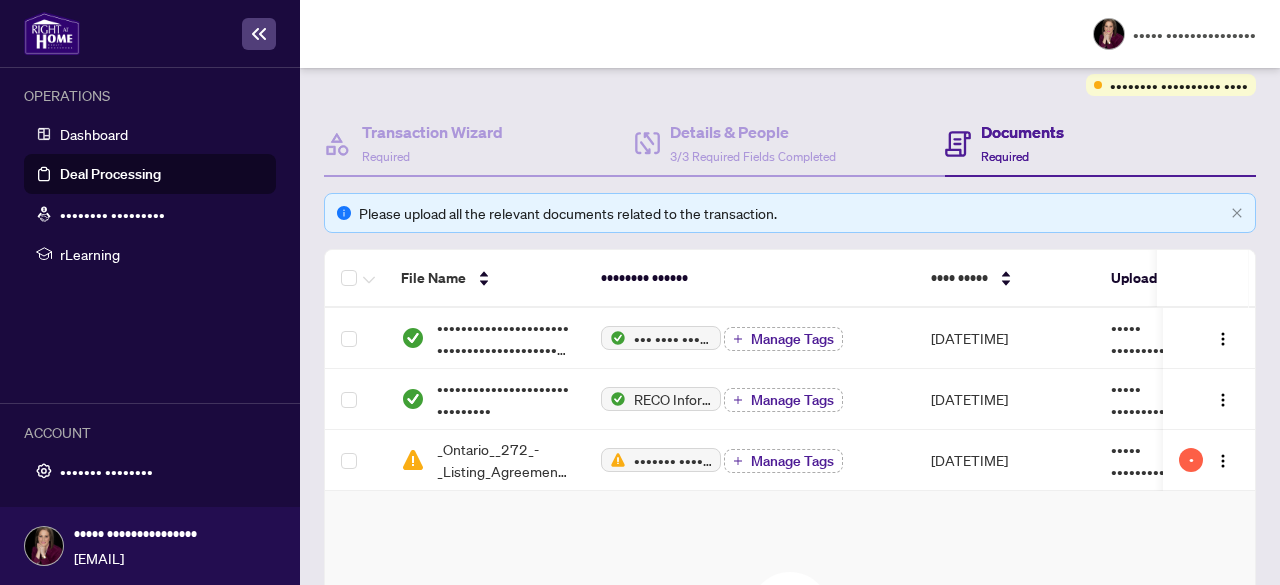scroll, scrollTop: 200, scrollLeft: 0, axis: vertical 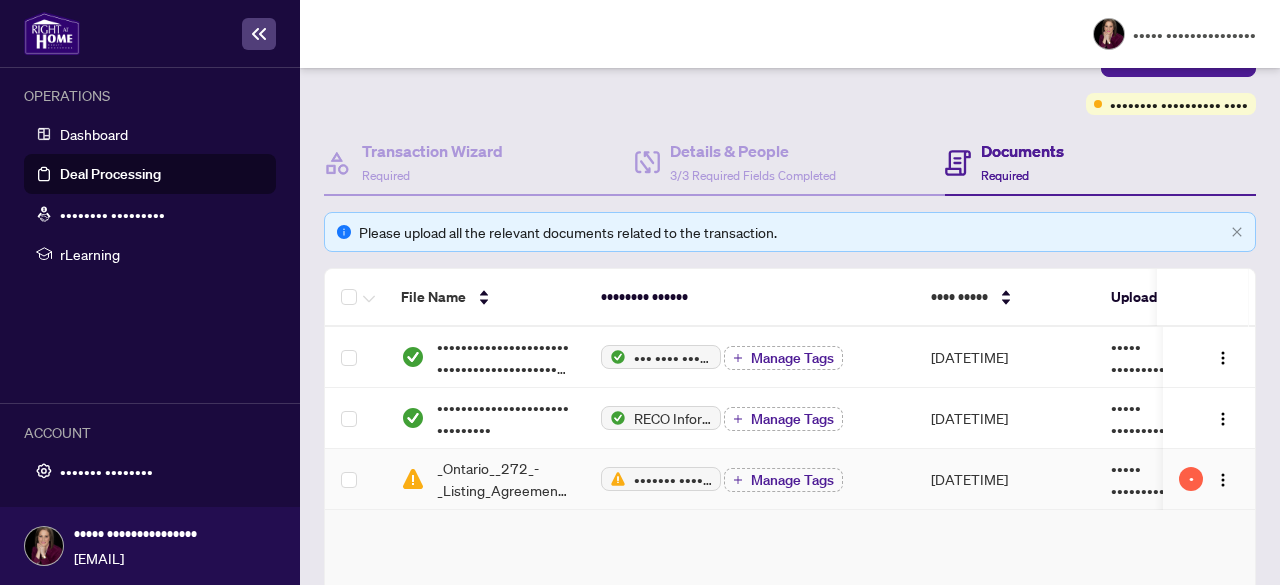 click on "_Ontario__272_-_Listing_Agreement_-_Landlord_Designated_Representation_Agreement_Authority_to_Offer_for_Lease__6_.pdf" at bounding box center [485, 479] 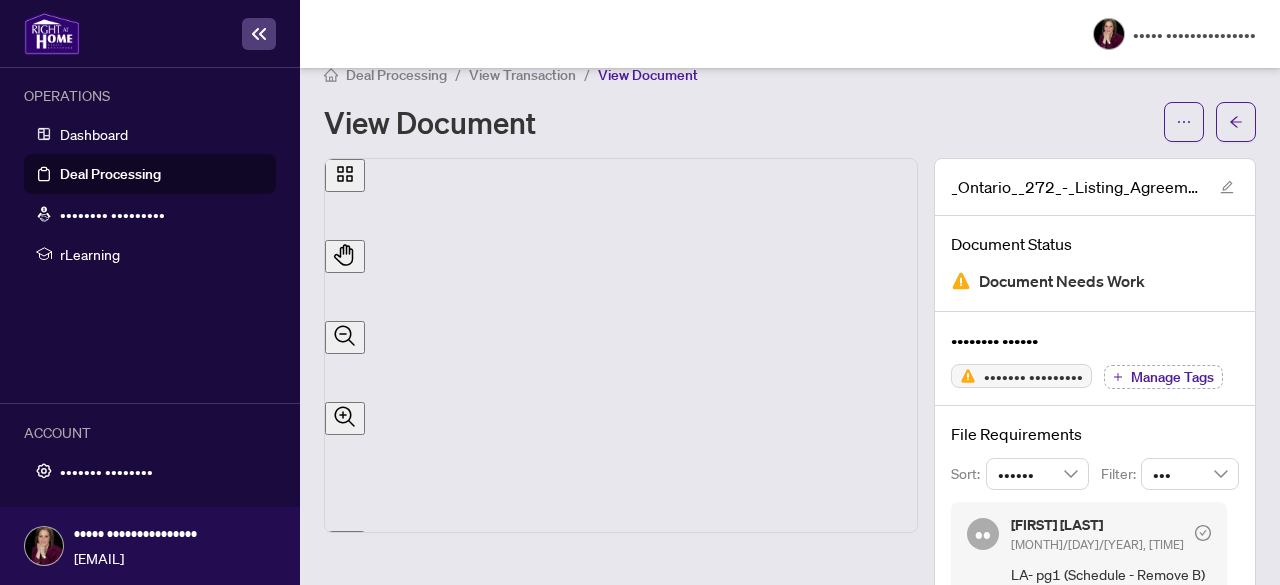scroll, scrollTop: 0, scrollLeft: 0, axis: both 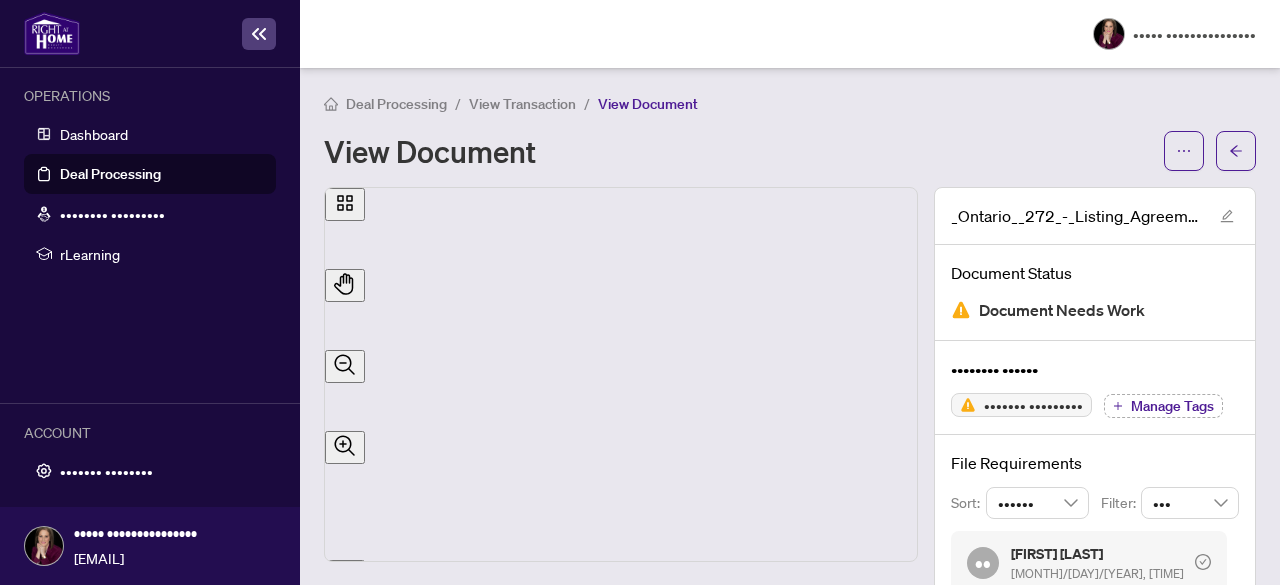 click at bounding box center [1236, 151] 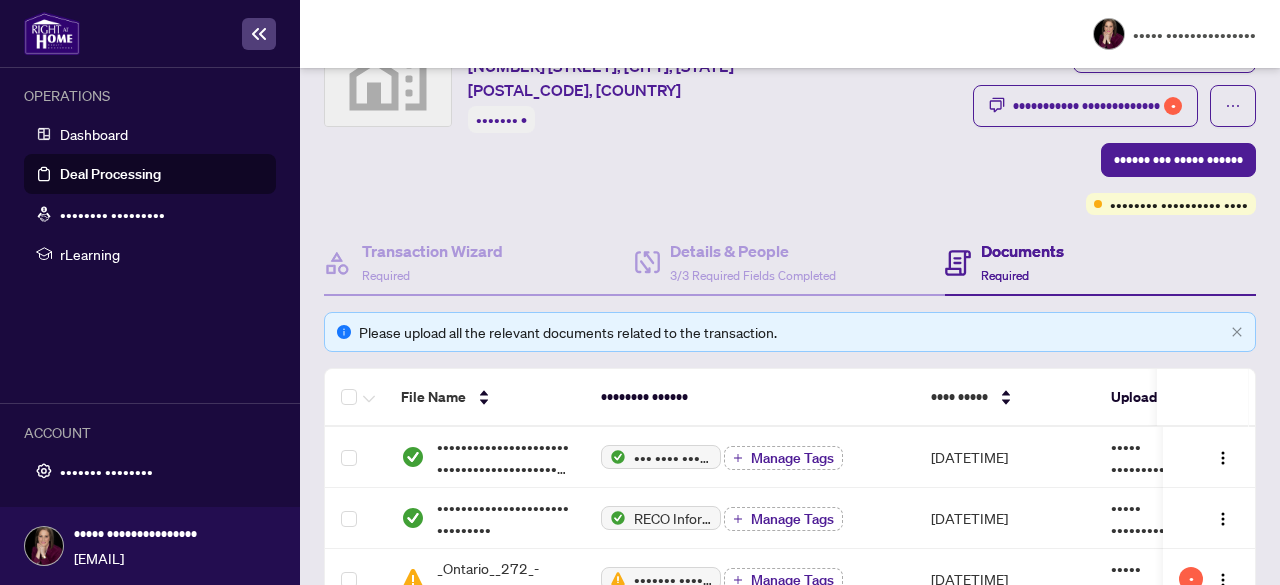 scroll, scrollTop: 0, scrollLeft: 0, axis: both 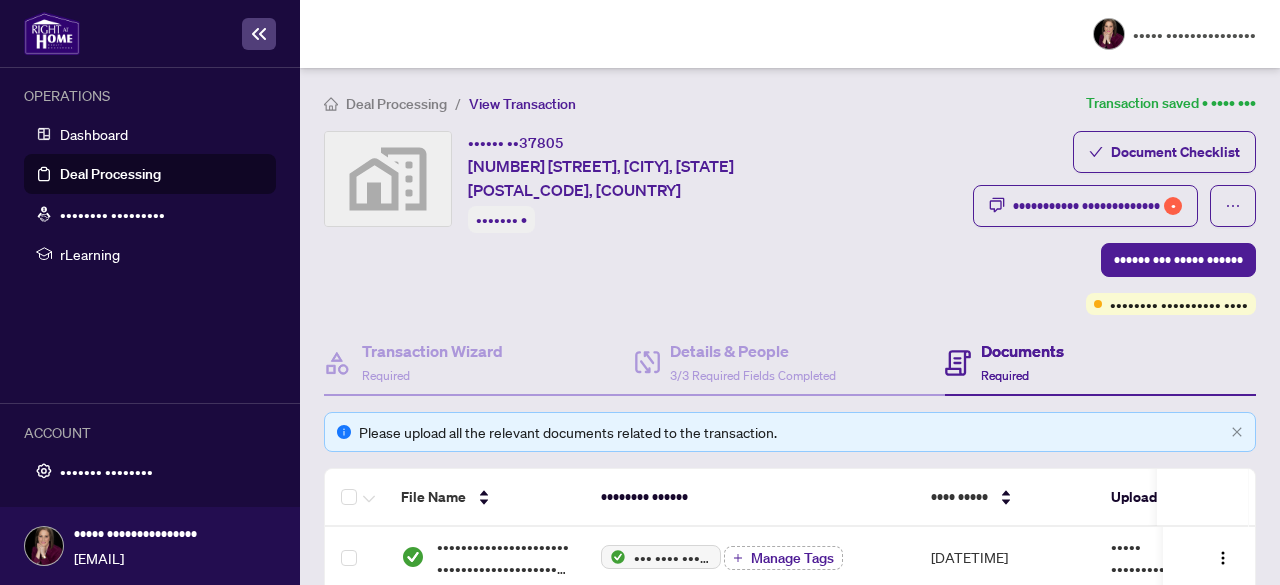 click at bounding box center [1233, 206] 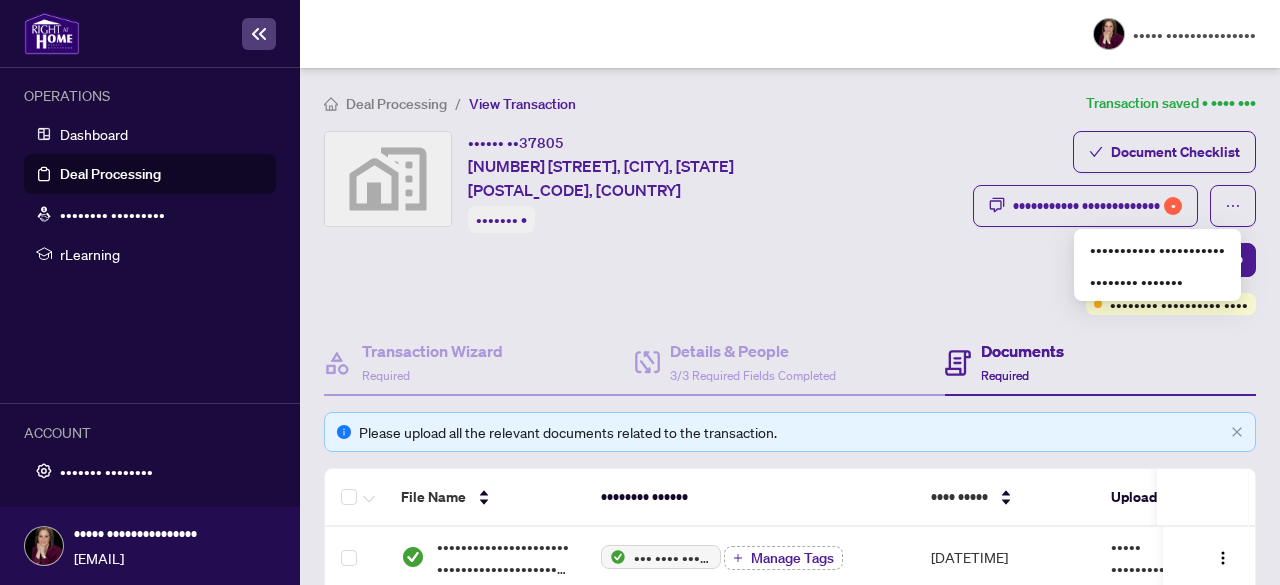 click on "•••••• ••  ••••• ••••••• •••••• •••••• ••••• ••••••• •• ••• •••• •••••• •••••••   • •••••• ••• ••••• ••••••" at bounding box center [586, 223] 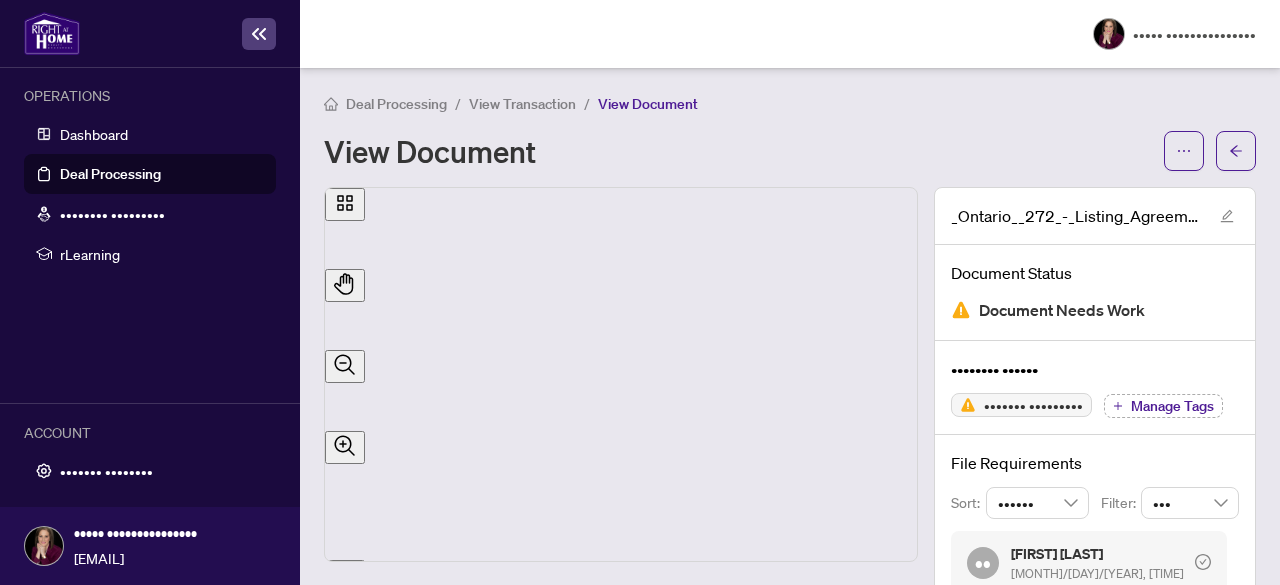 scroll, scrollTop: 200, scrollLeft: 0, axis: vertical 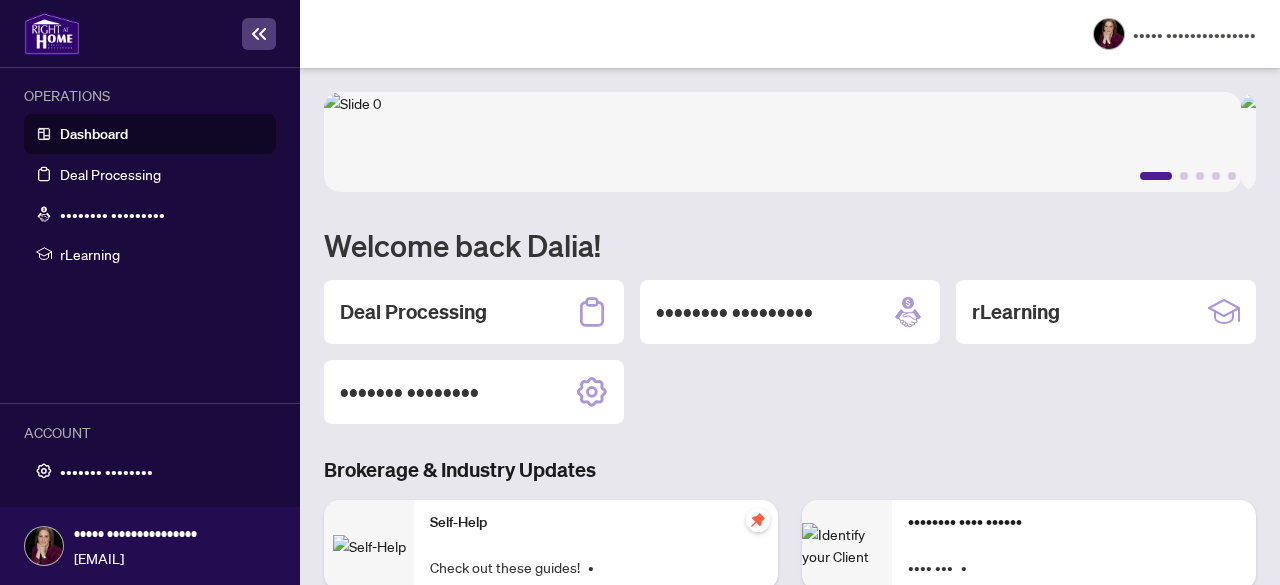 click on "Deal Processing" at bounding box center (474, 312) 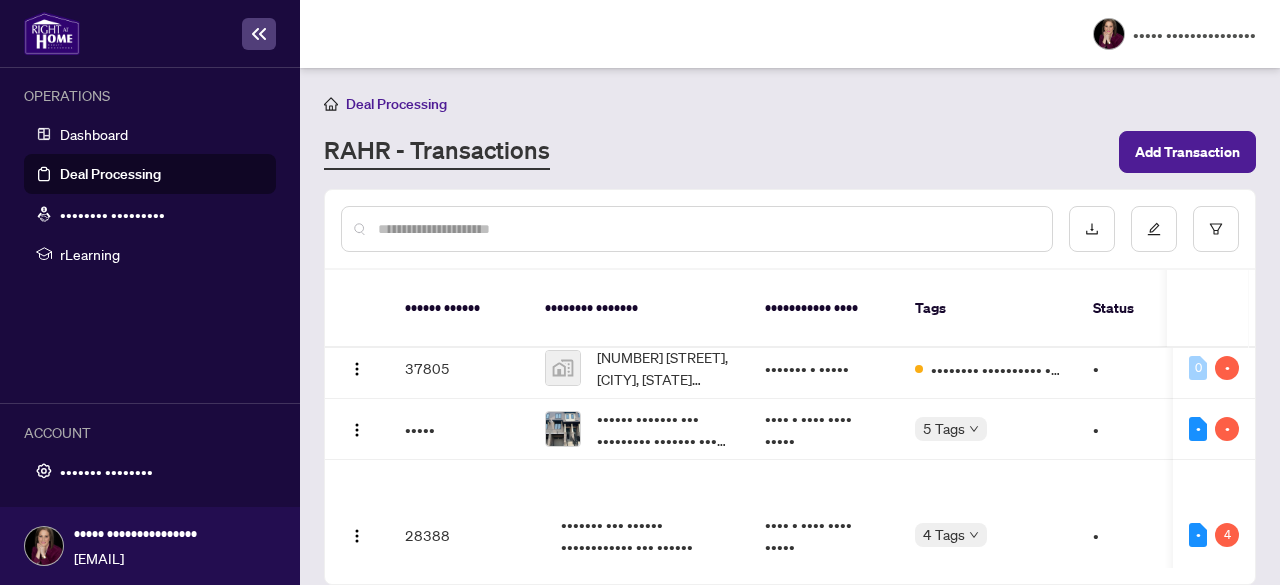 scroll, scrollTop: 200, scrollLeft: 0, axis: vertical 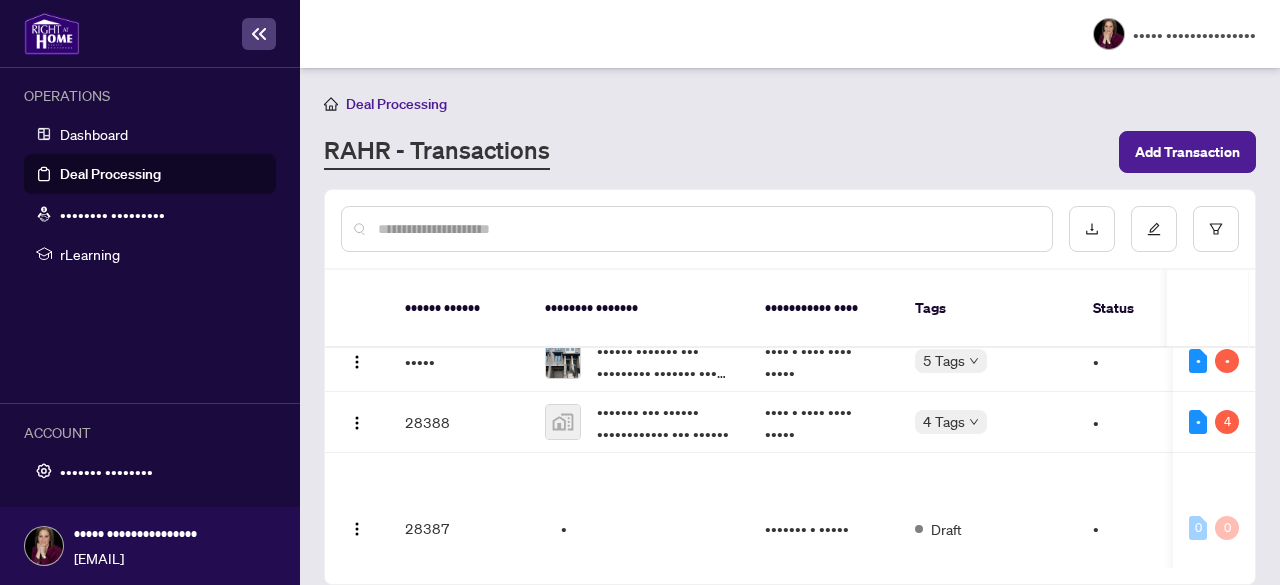 click on "•••••••• •••••••••• ••••" at bounding box center [988, 300] 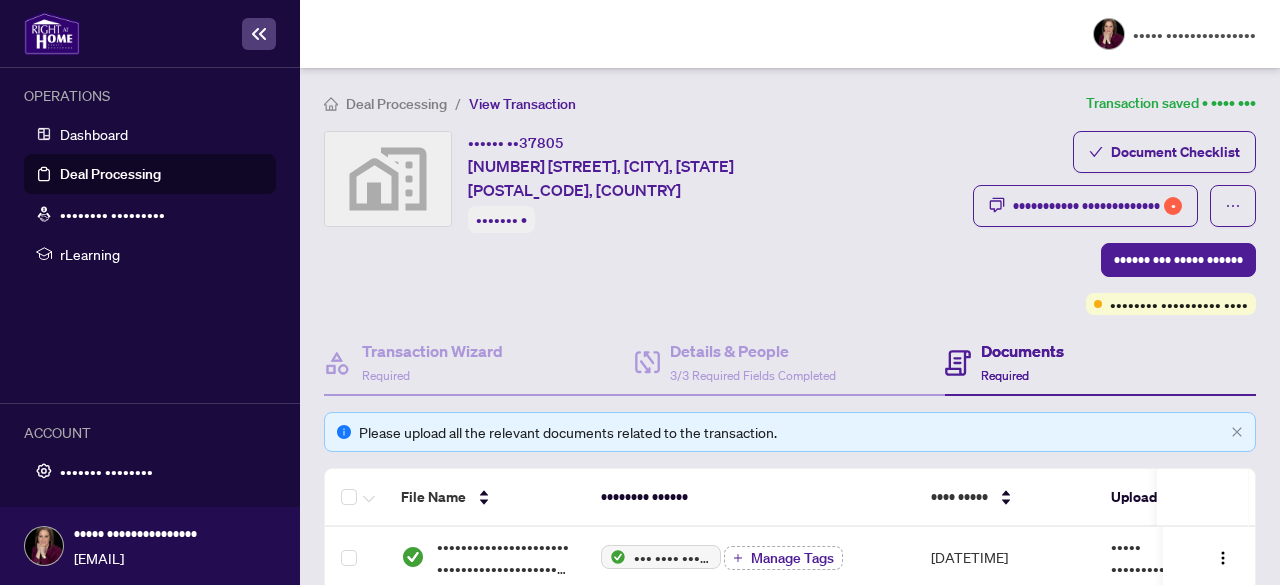 click on "Required" at bounding box center [1005, 375] 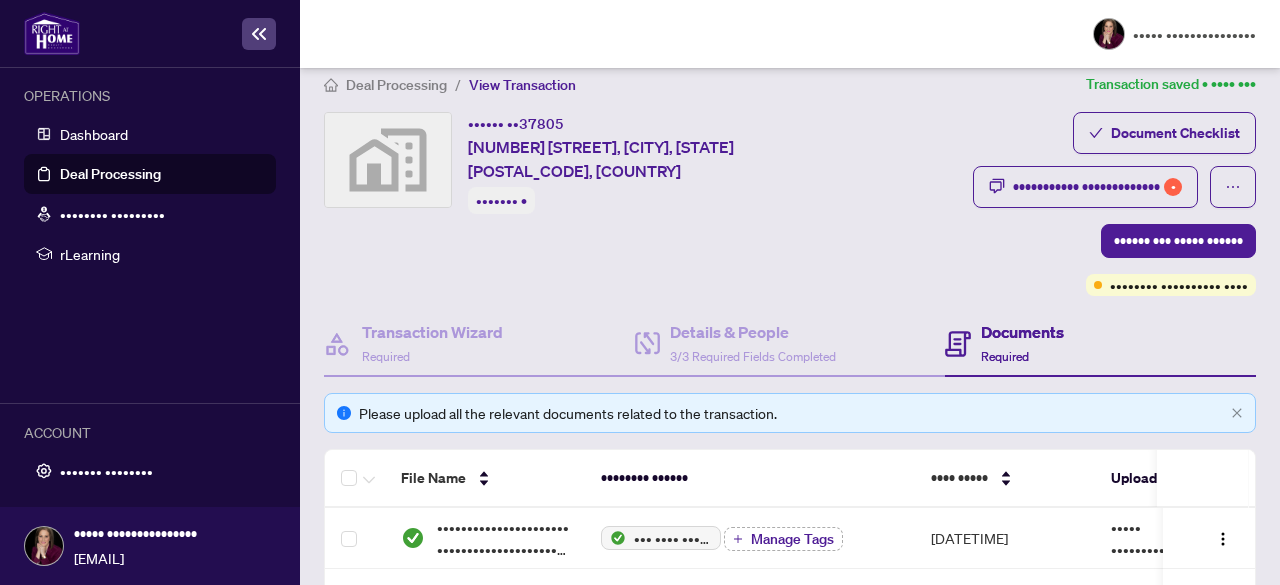 scroll, scrollTop: 0, scrollLeft: 0, axis: both 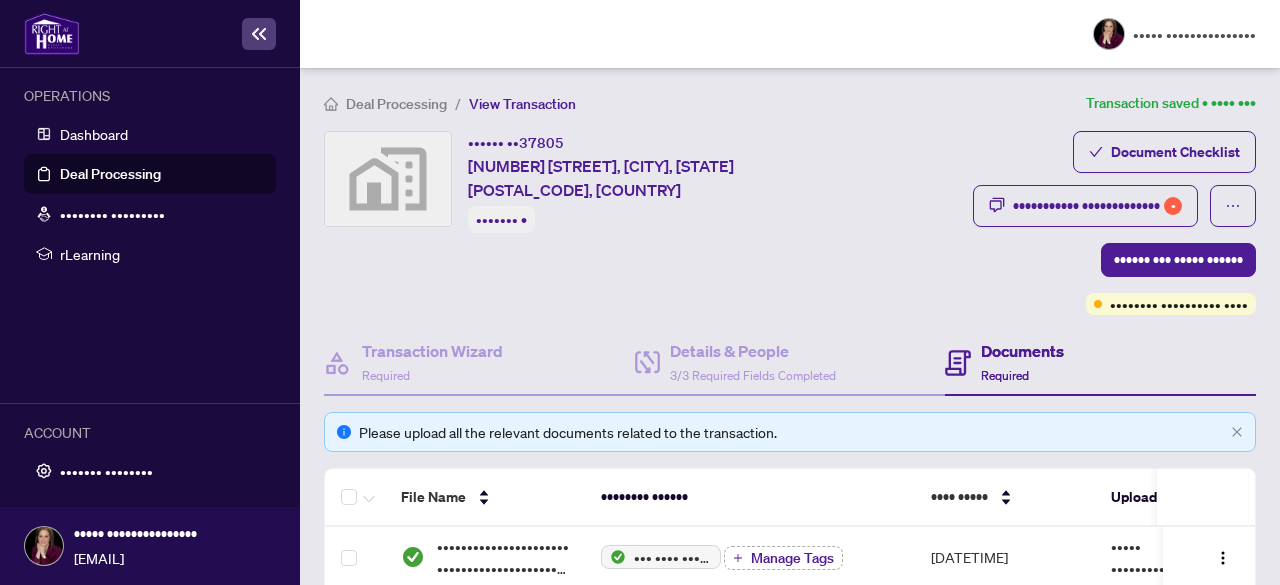 click on "Documents" at bounding box center [1022, 351] 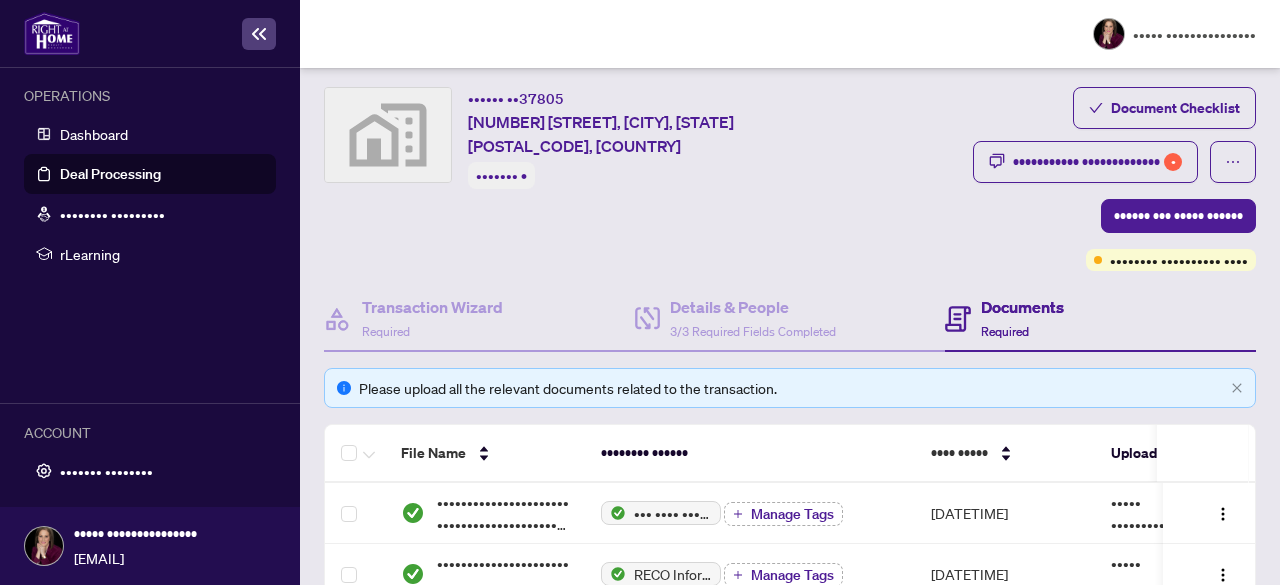 scroll, scrollTop: 0, scrollLeft: 0, axis: both 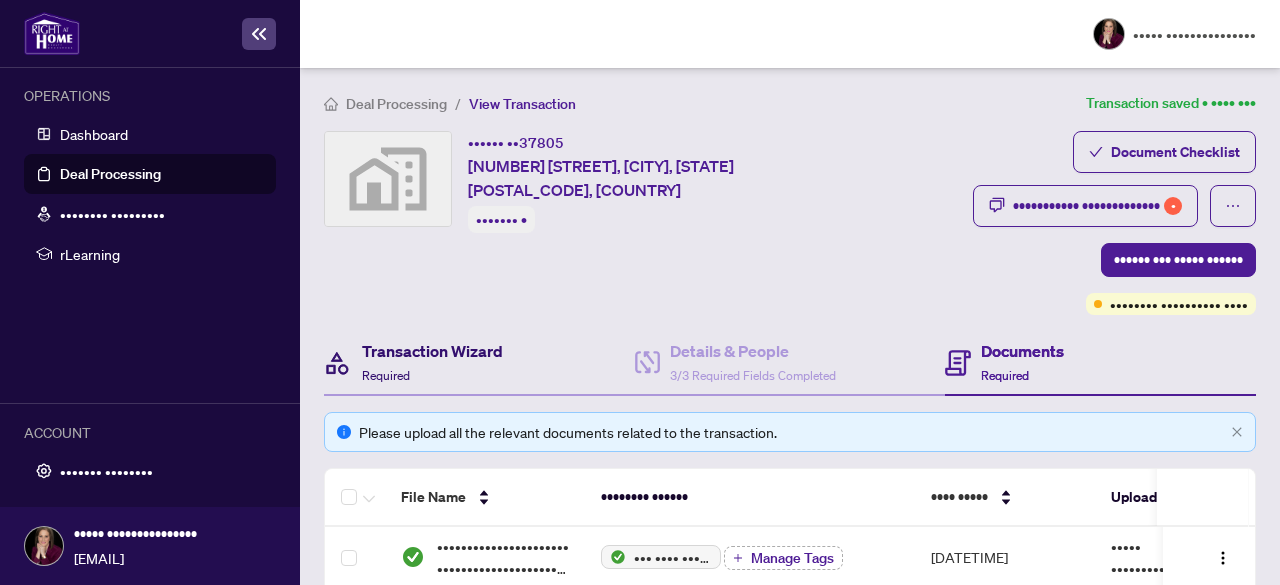 click on "Transaction Wizard Required" at bounding box center (432, 362) 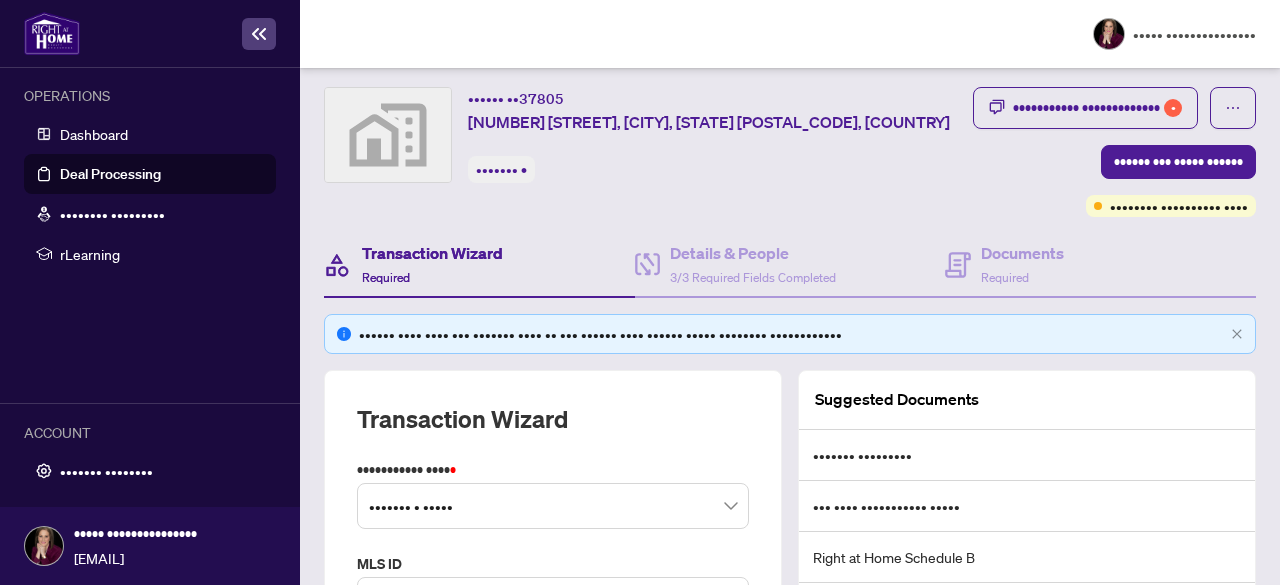 scroll, scrollTop: 0, scrollLeft: 0, axis: both 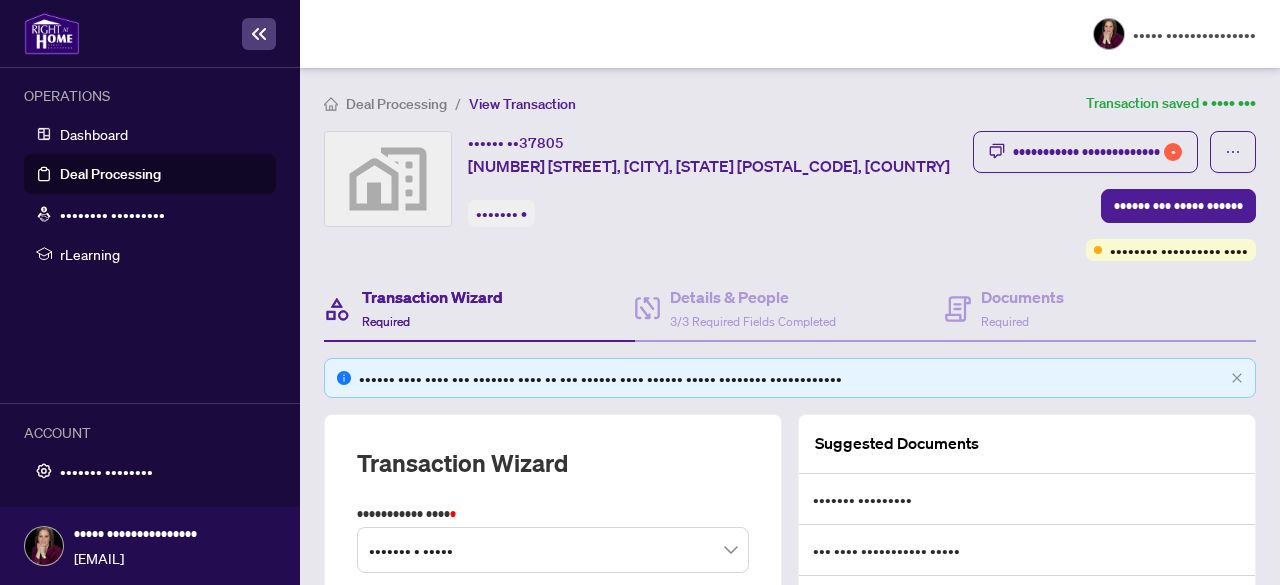 click on "Transaction Communication 1" at bounding box center [1097, 152] 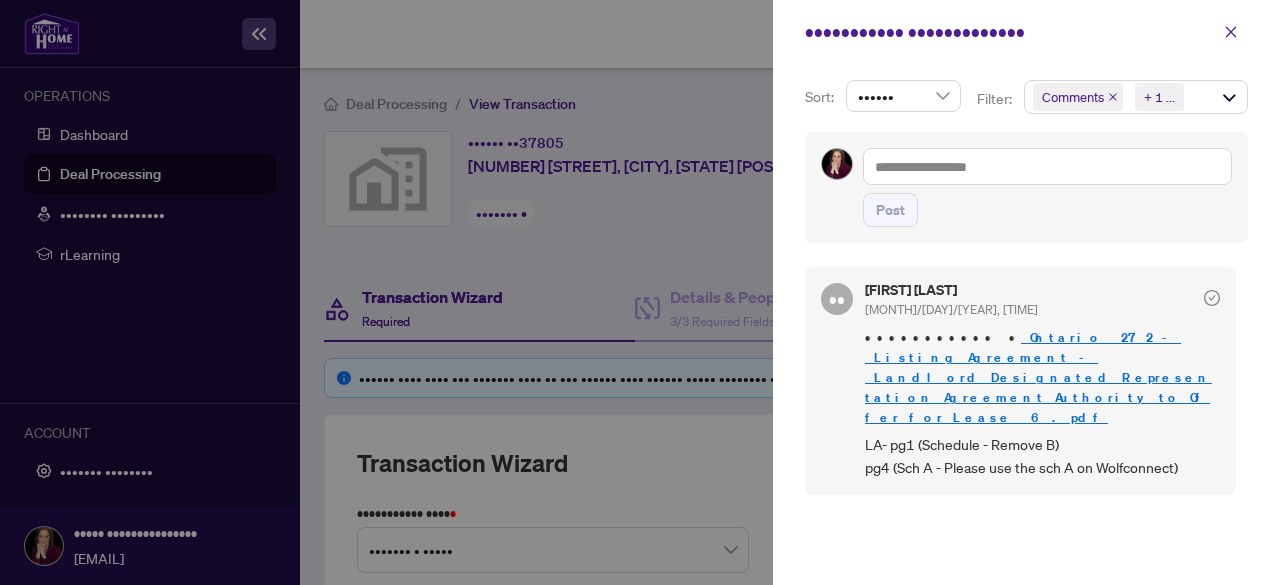 click at bounding box center [640, 292] 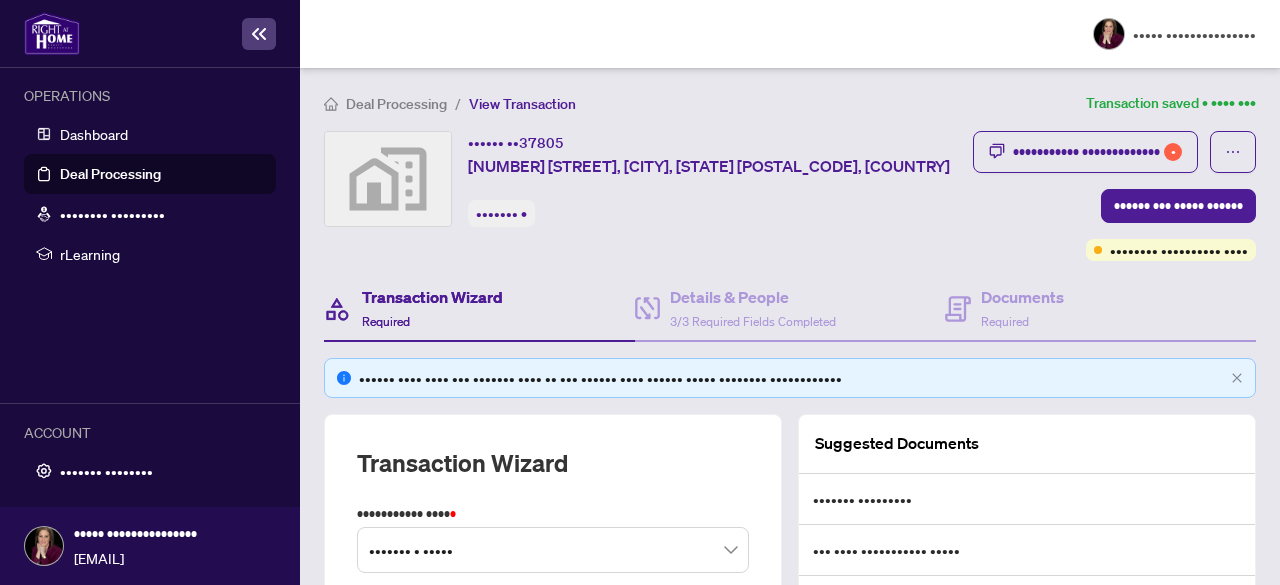 click on "•••••• ••• ••••• ••••••" at bounding box center (1178, 206) 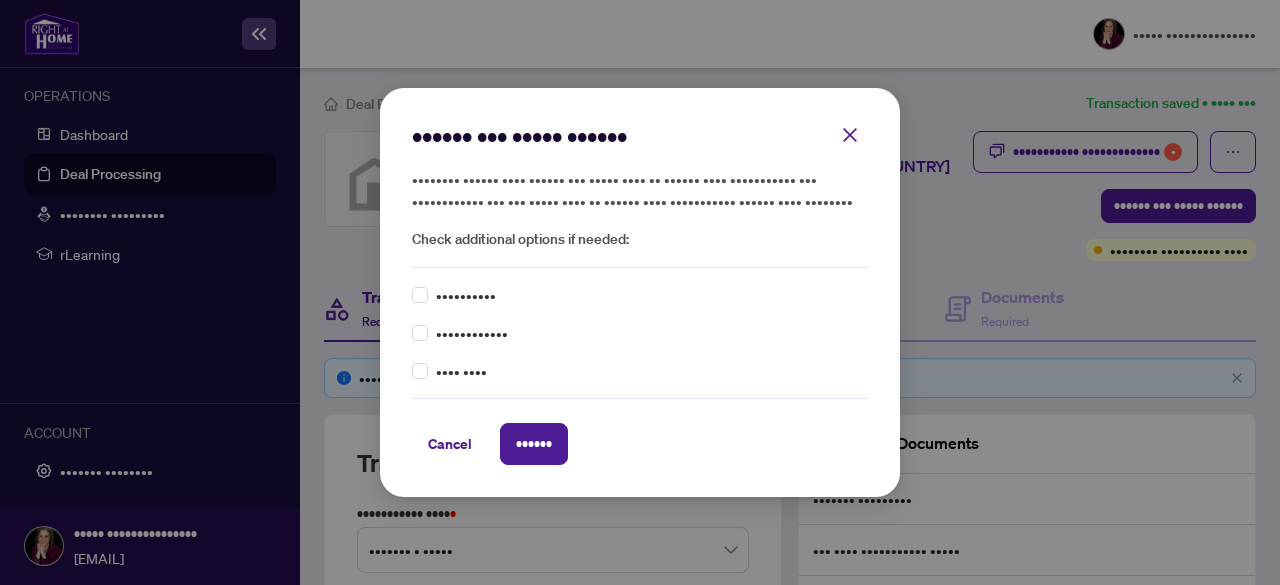 click at bounding box center (850, 135) 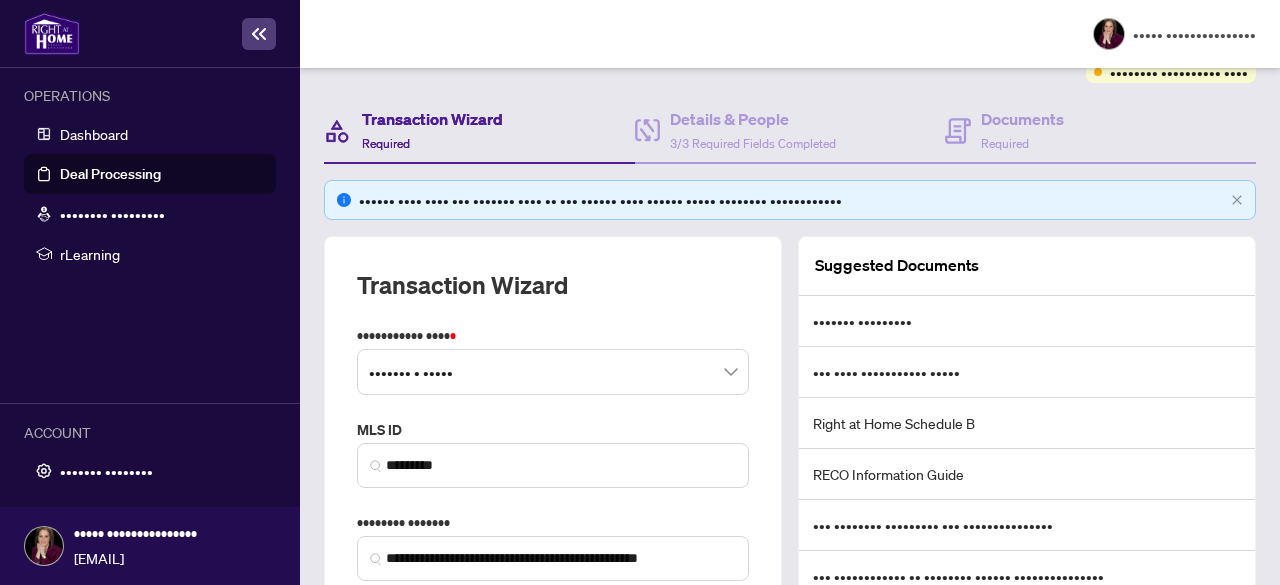 scroll, scrollTop: 0, scrollLeft: 0, axis: both 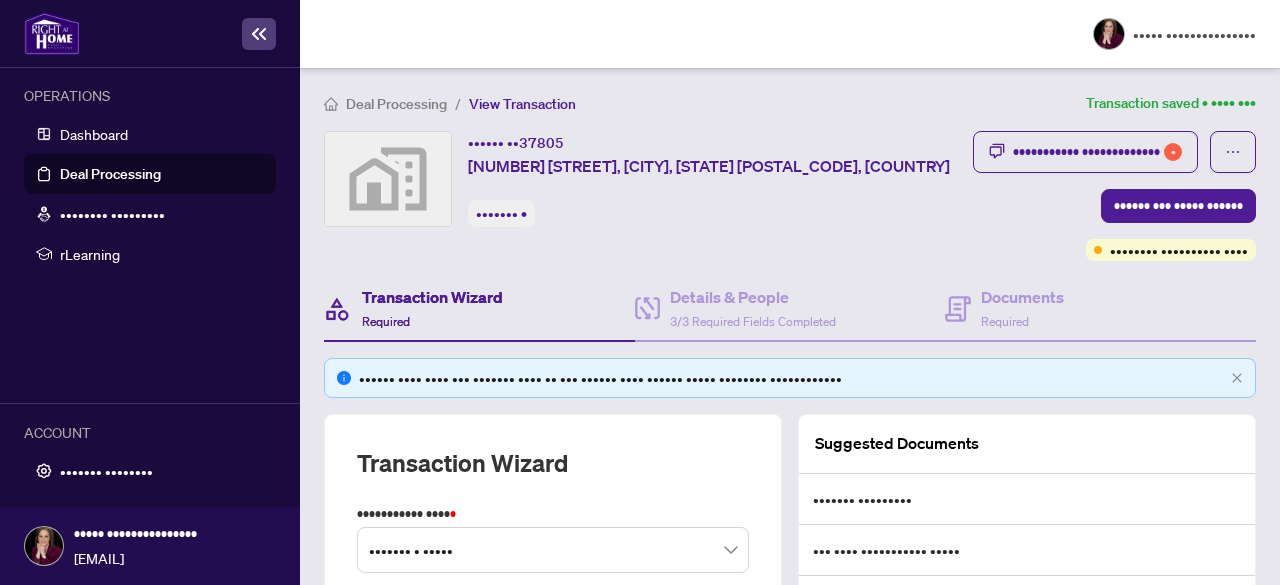 click on "rLearning" at bounding box center (150, 254) 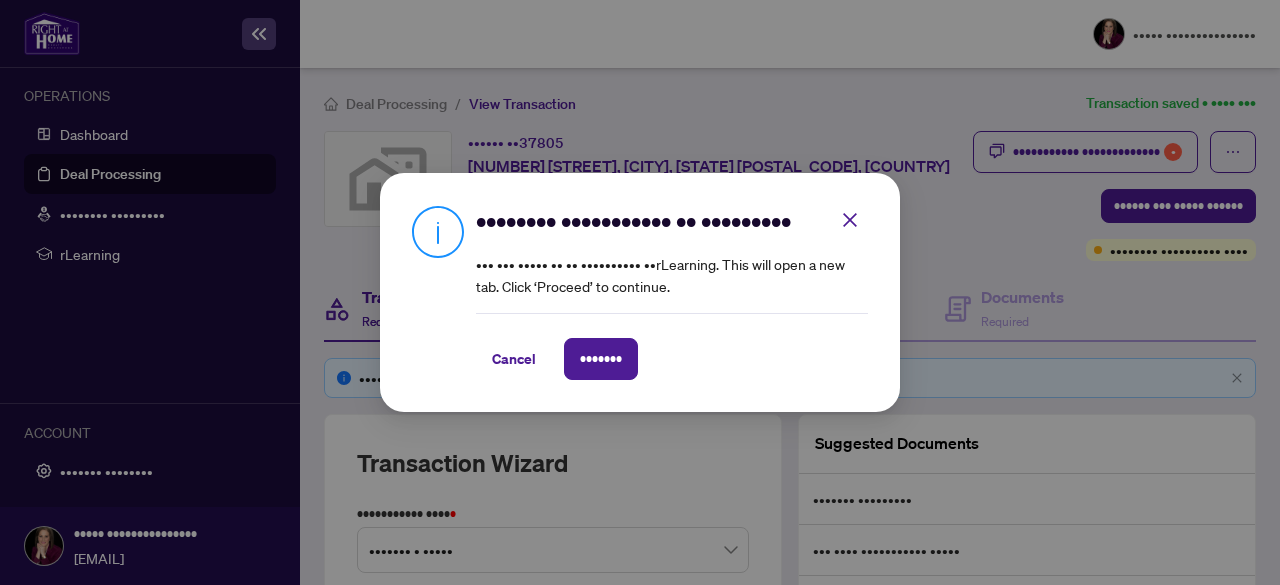 click on "•••••••" at bounding box center (0, 0) 